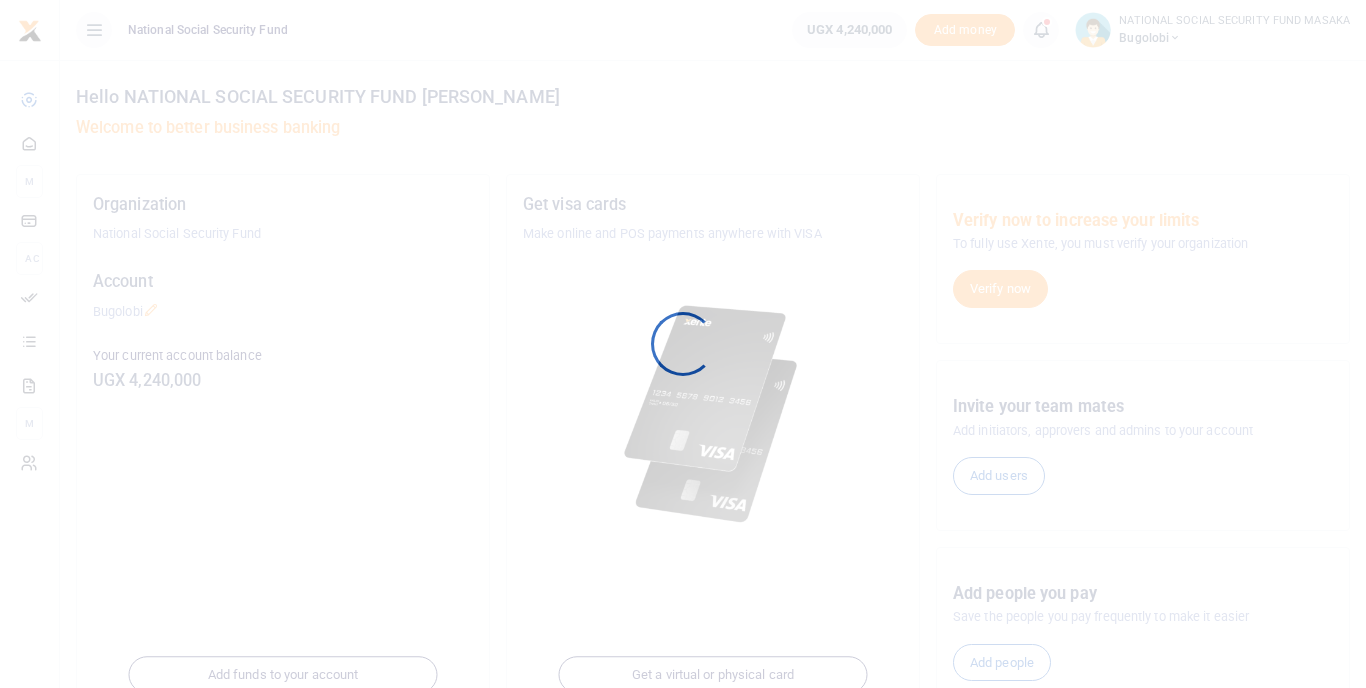scroll, scrollTop: 0, scrollLeft: 0, axis: both 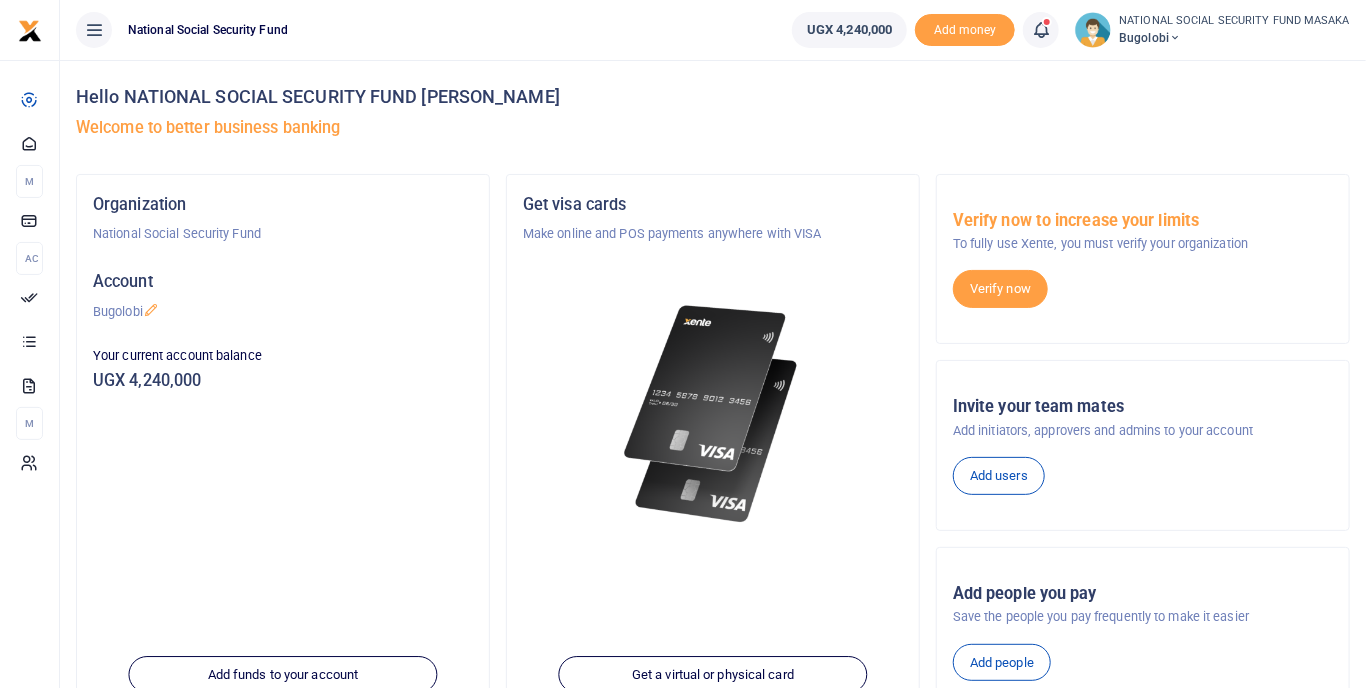 click at bounding box center [1041, 30] 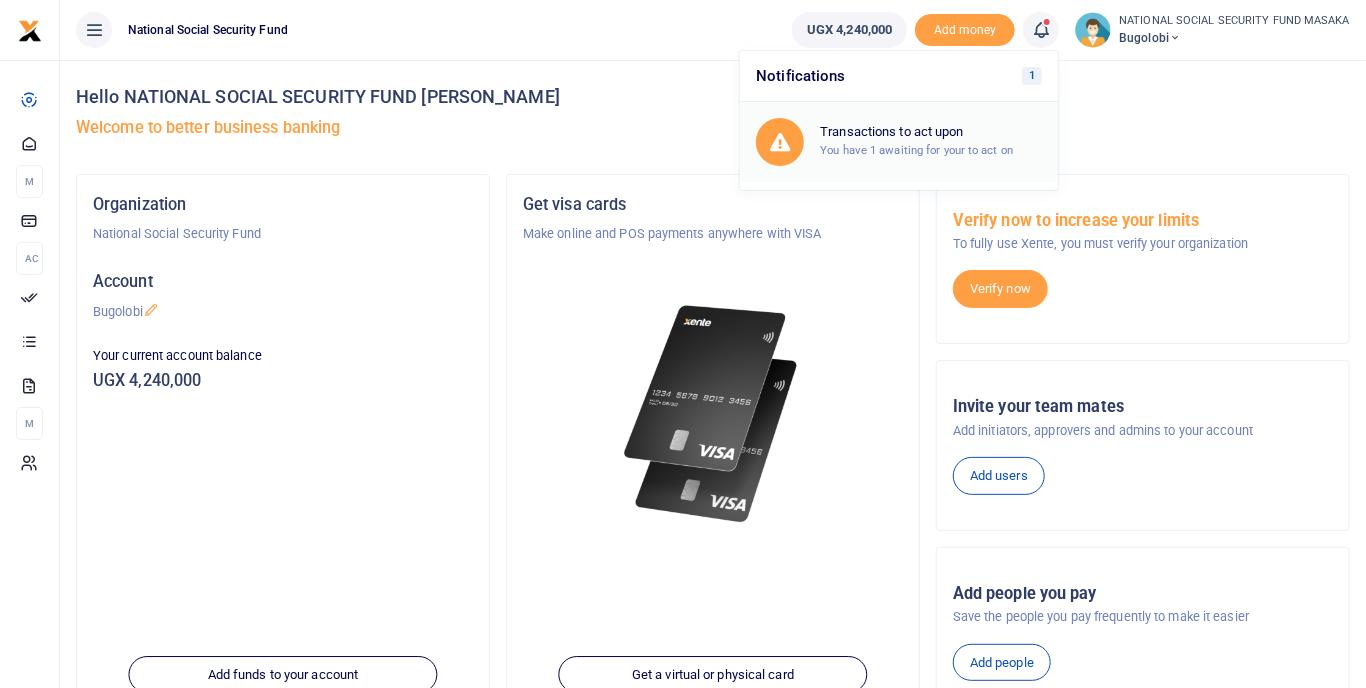 click on "Transactions to act upon" at bounding box center [931, 132] 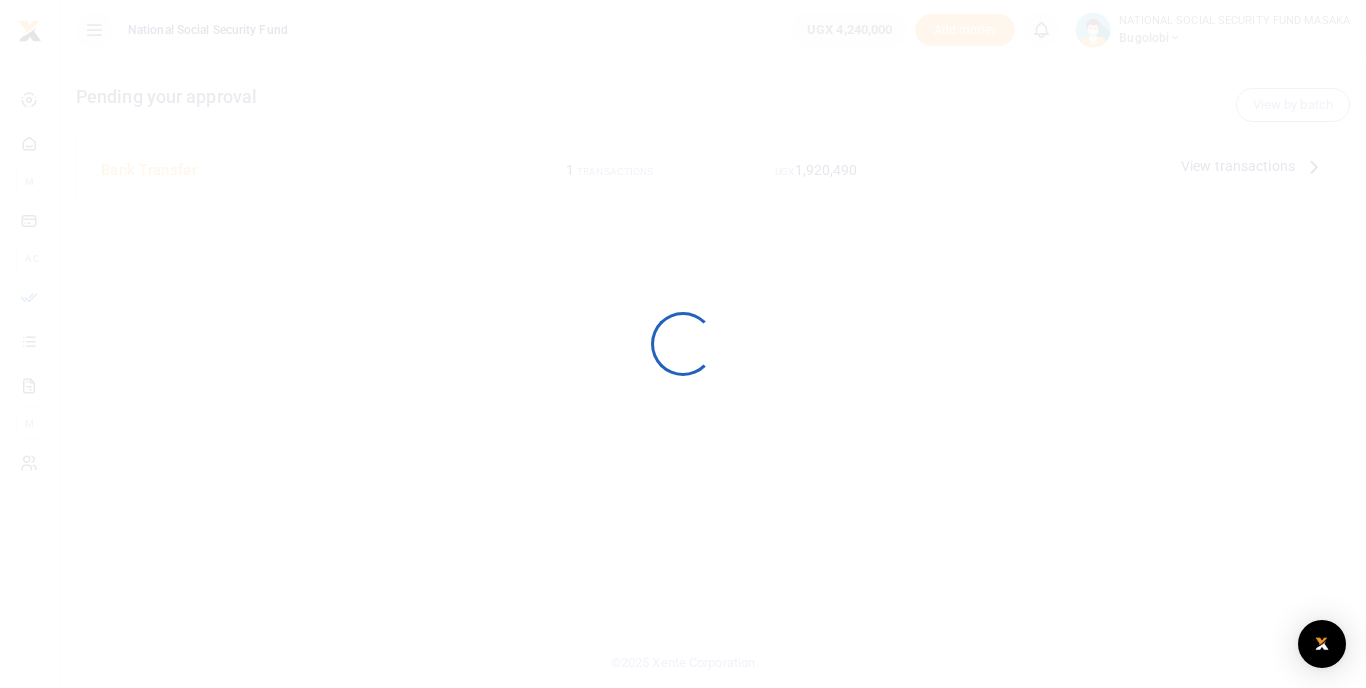 scroll, scrollTop: 0, scrollLeft: 0, axis: both 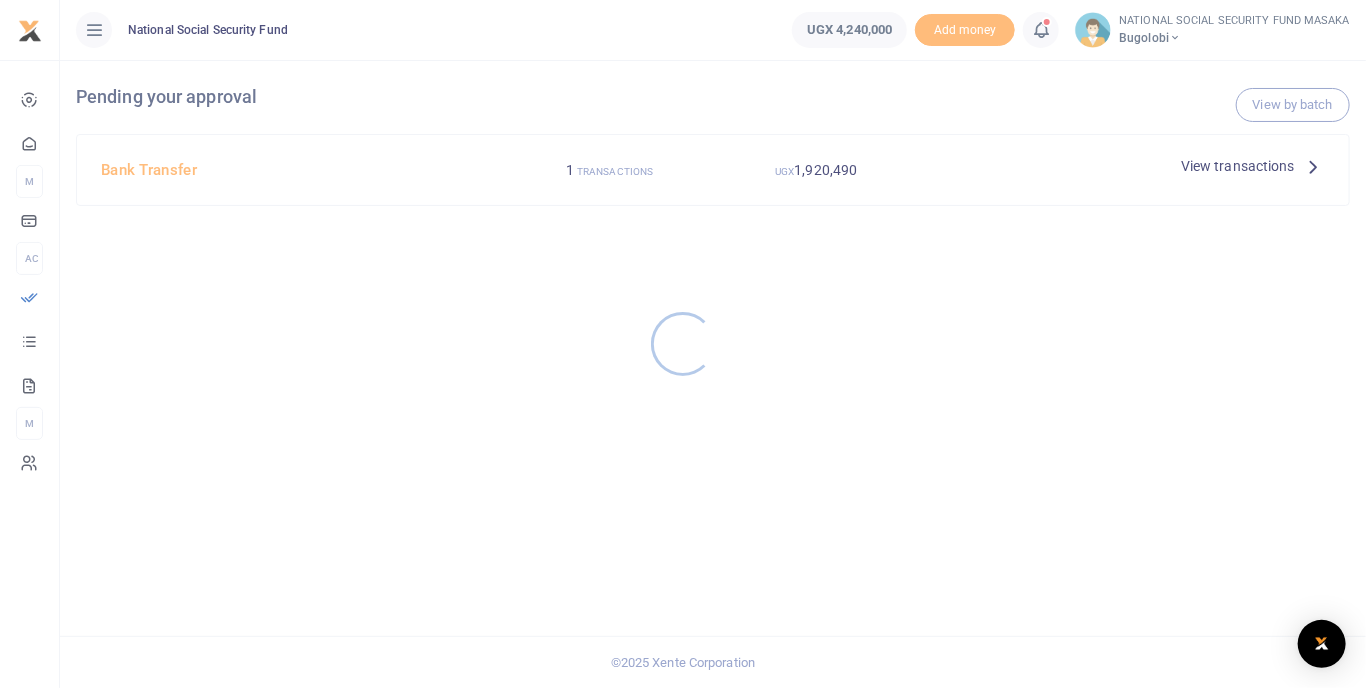 click at bounding box center [683, 344] 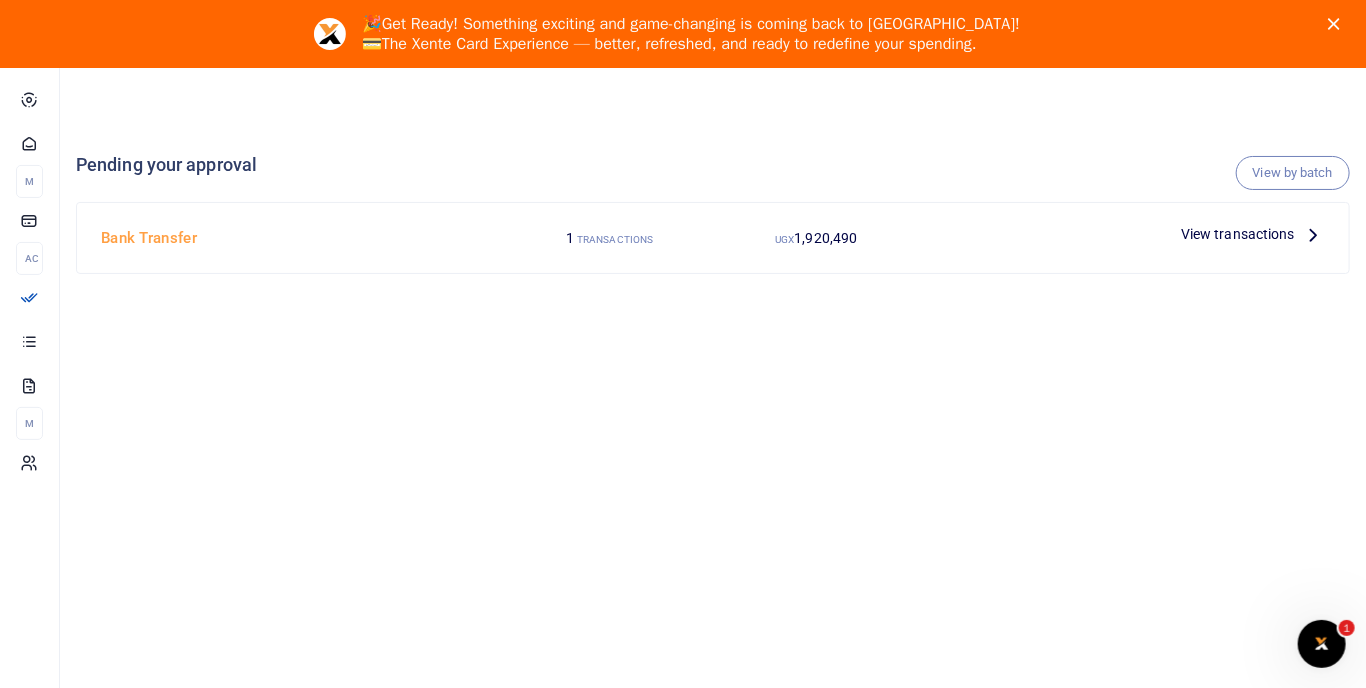 scroll, scrollTop: 0, scrollLeft: 0, axis: both 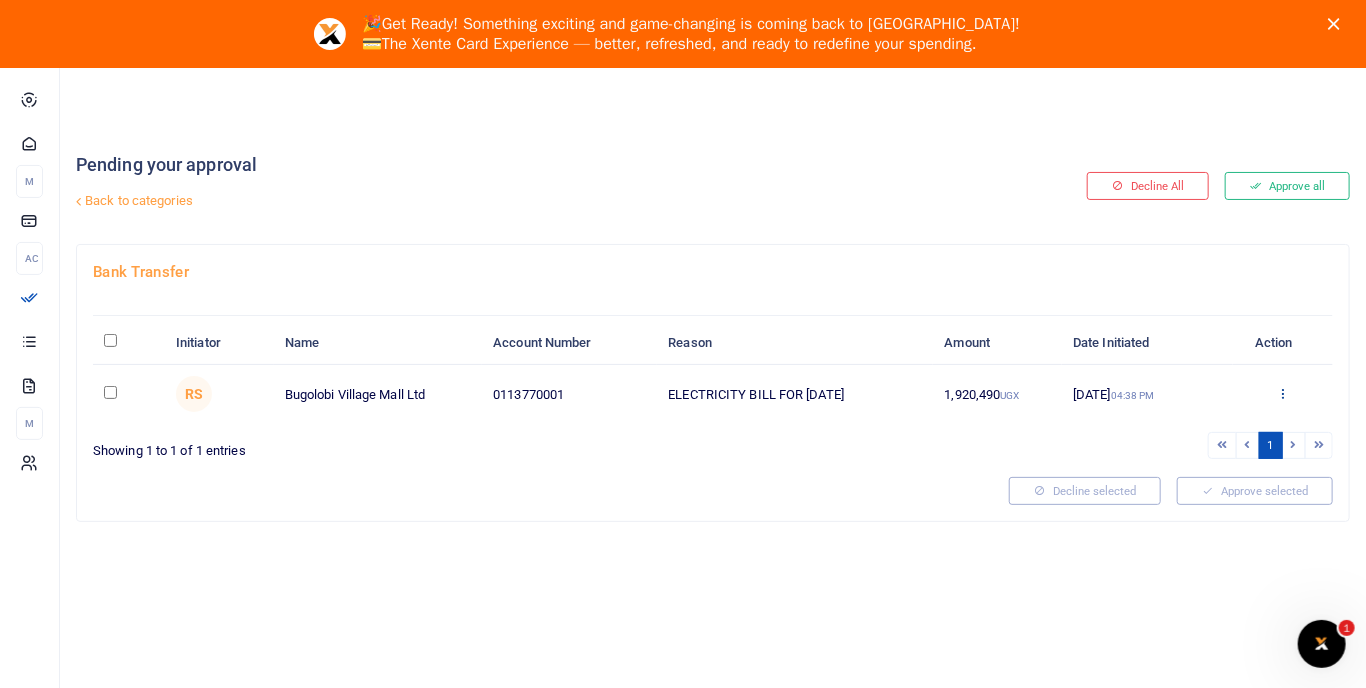 click at bounding box center [1283, 393] 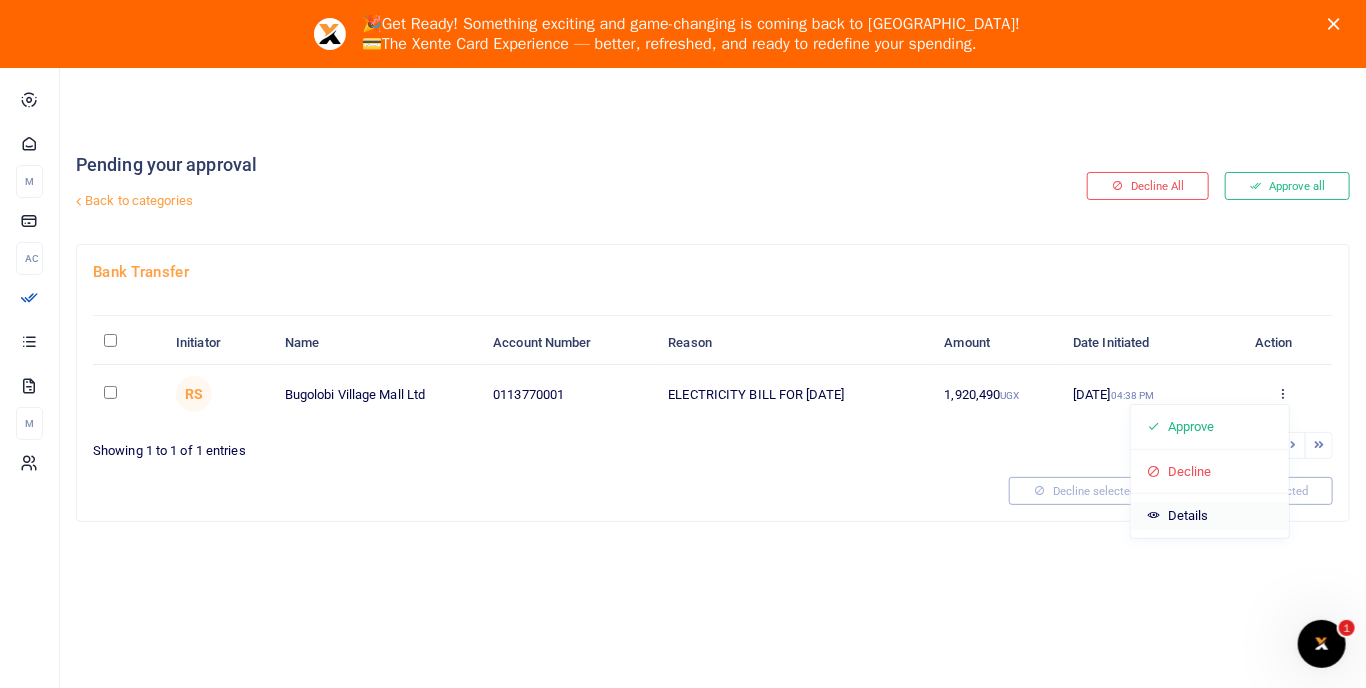 click on "Details" at bounding box center (1210, 516) 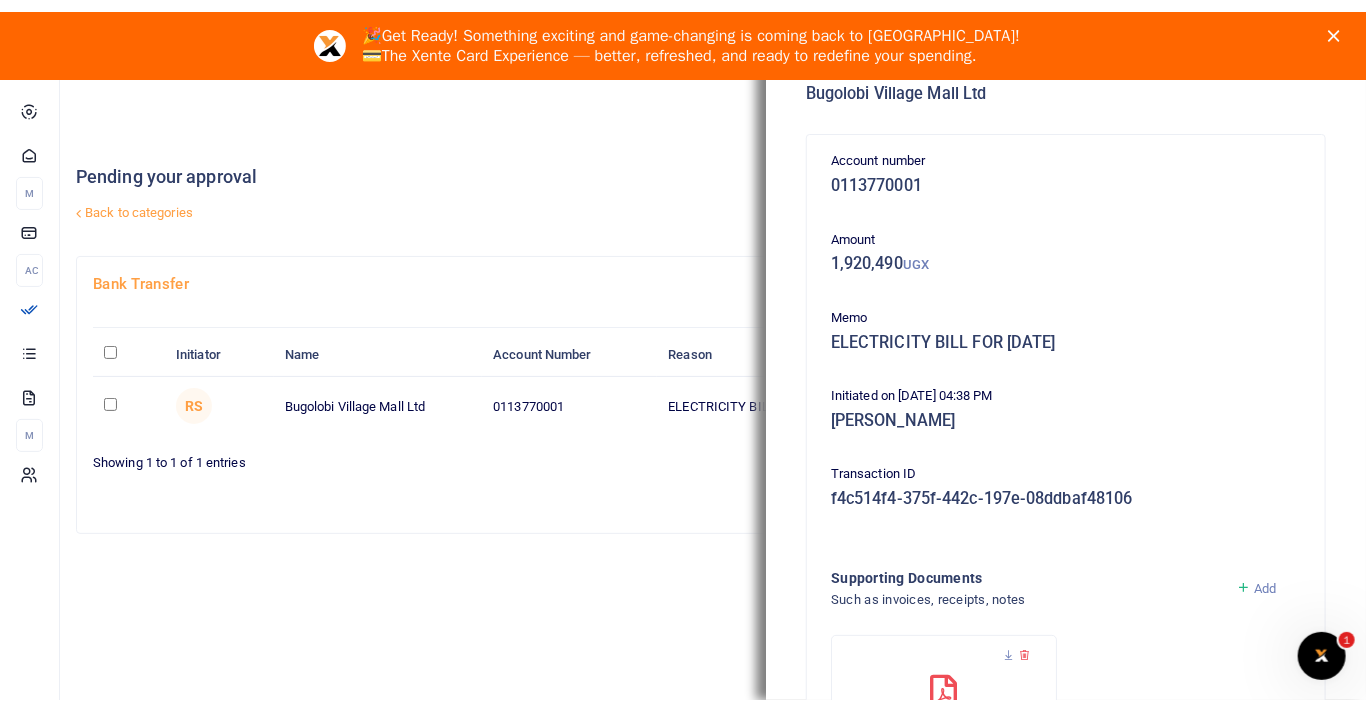 scroll, scrollTop: 155, scrollLeft: 0, axis: vertical 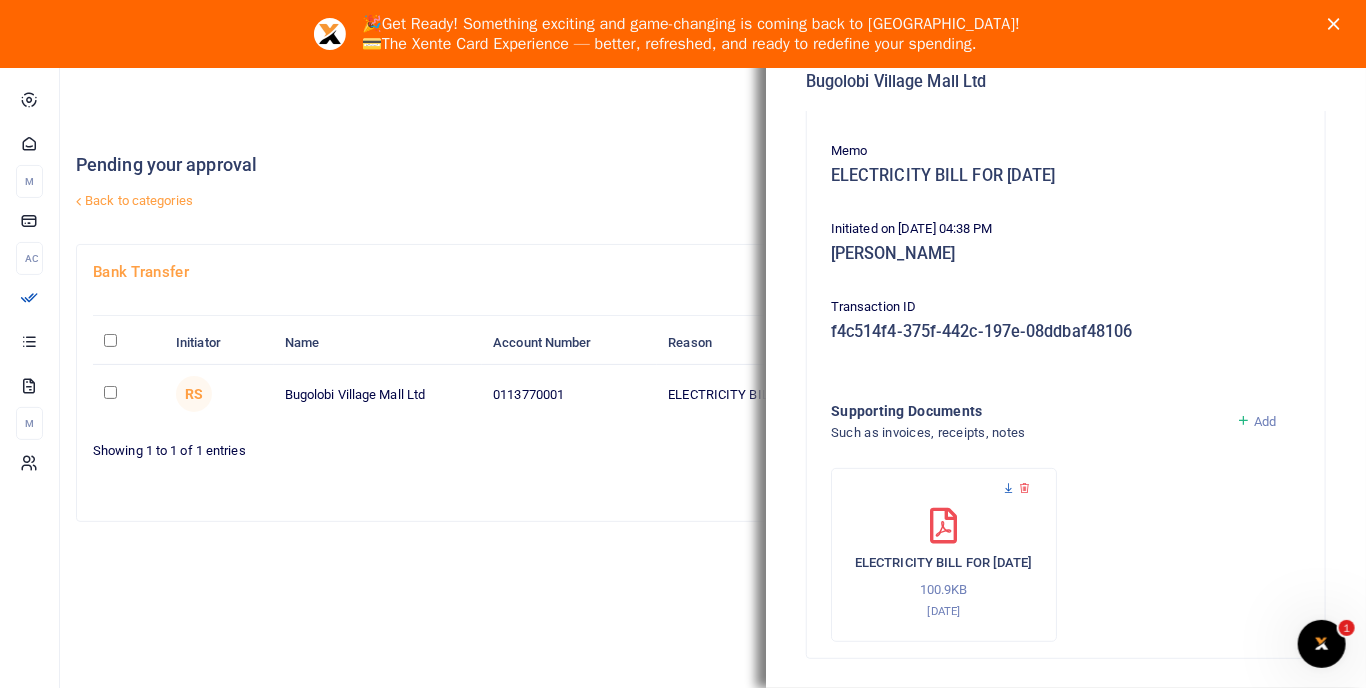 click at bounding box center [1008, 488] 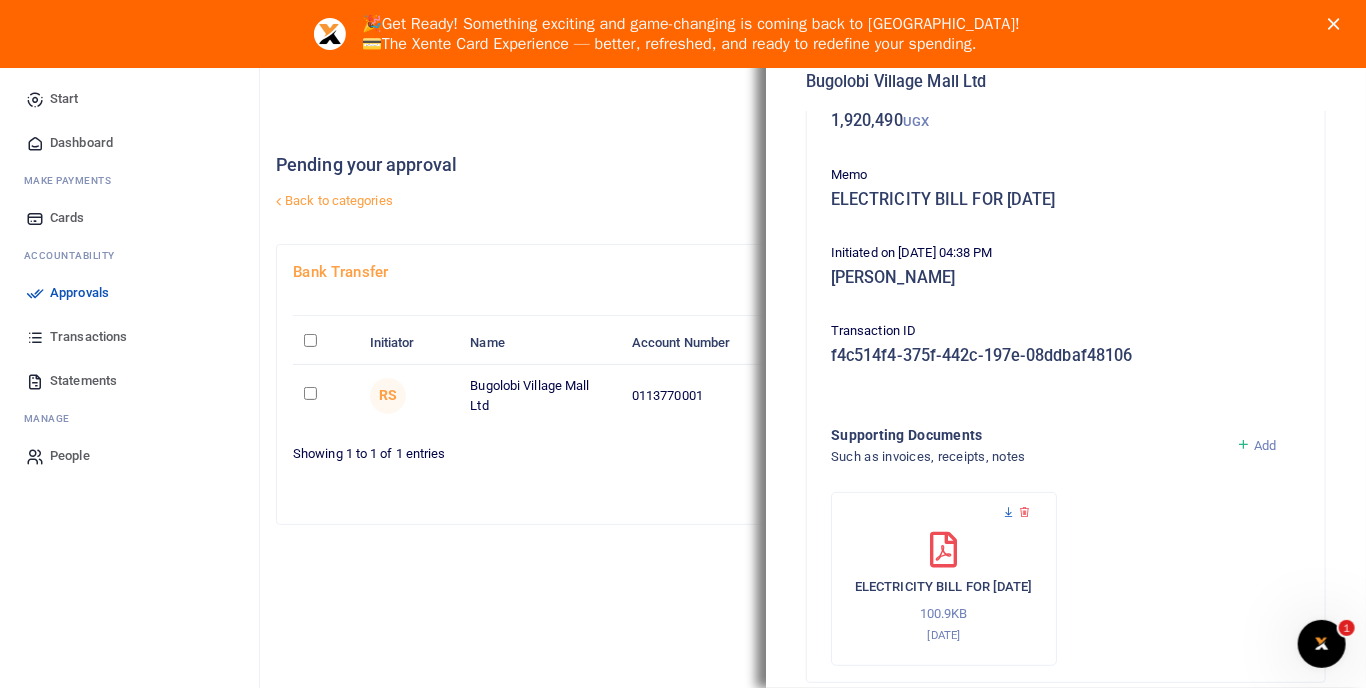 scroll, scrollTop: 155, scrollLeft: 0, axis: vertical 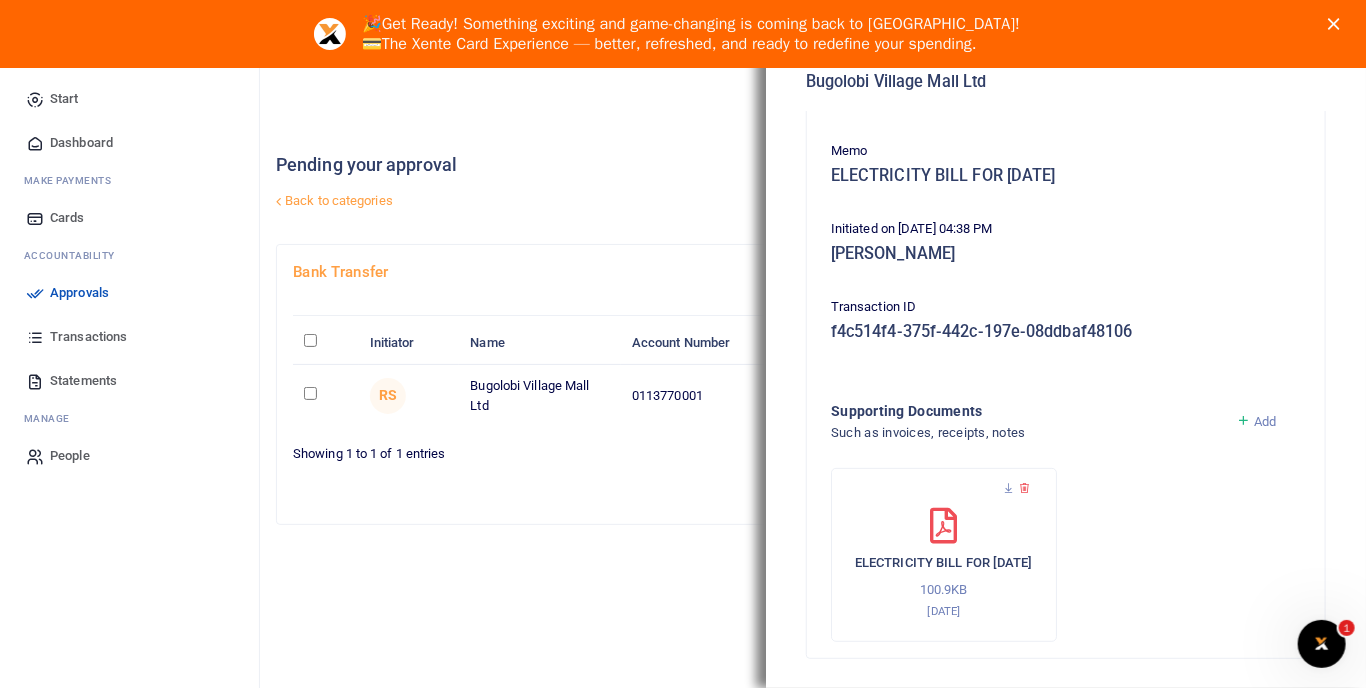 click at bounding box center [1338, 24] 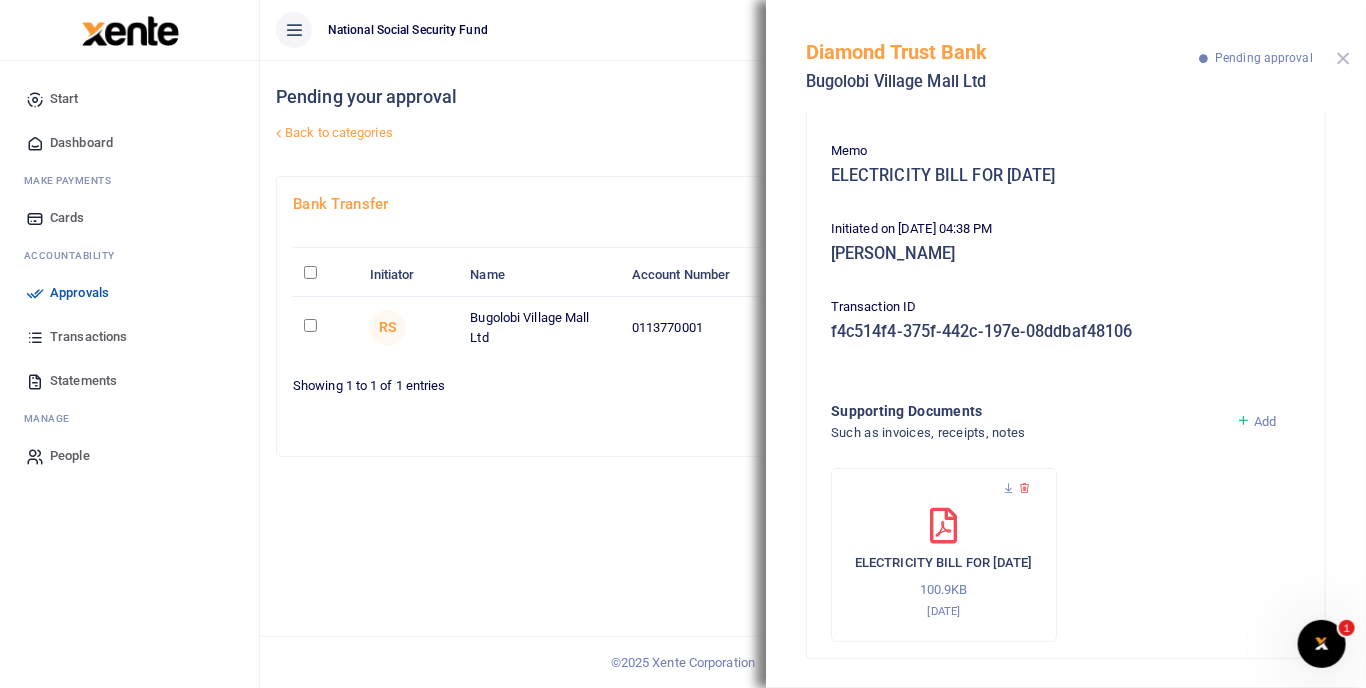 click at bounding box center [1343, 58] 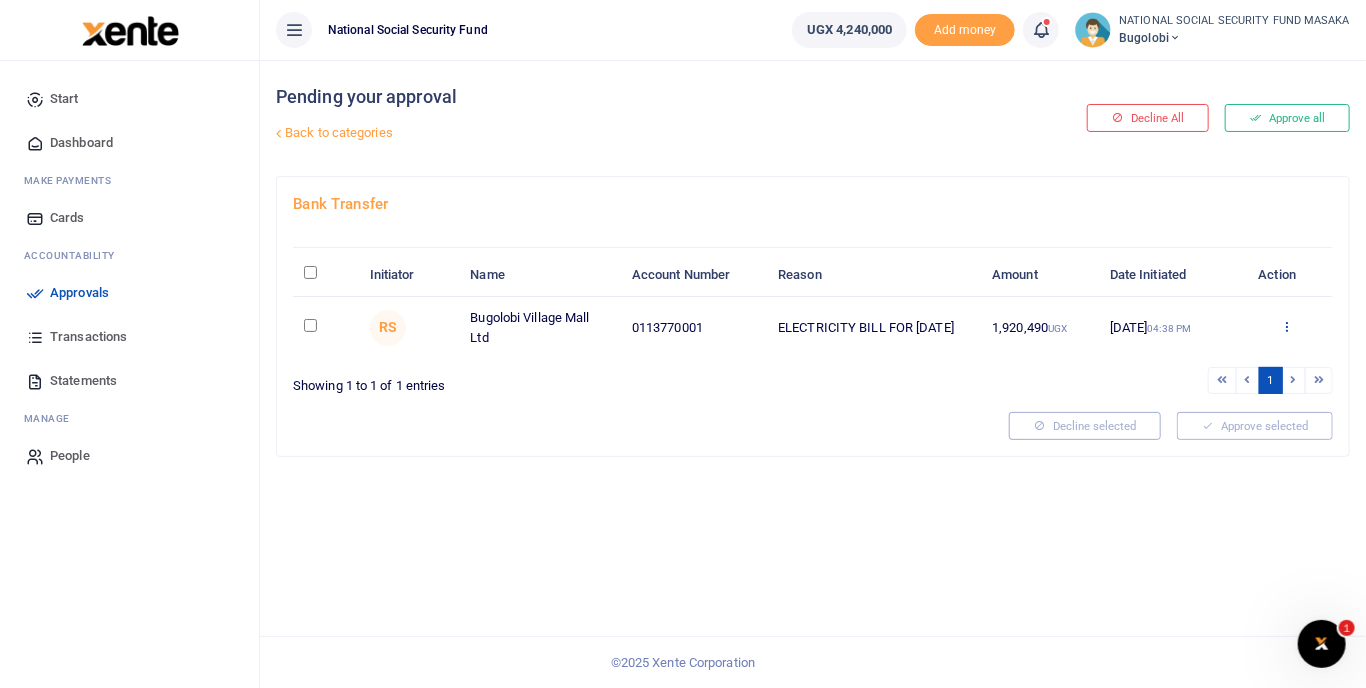 click at bounding box center (1286, 326) 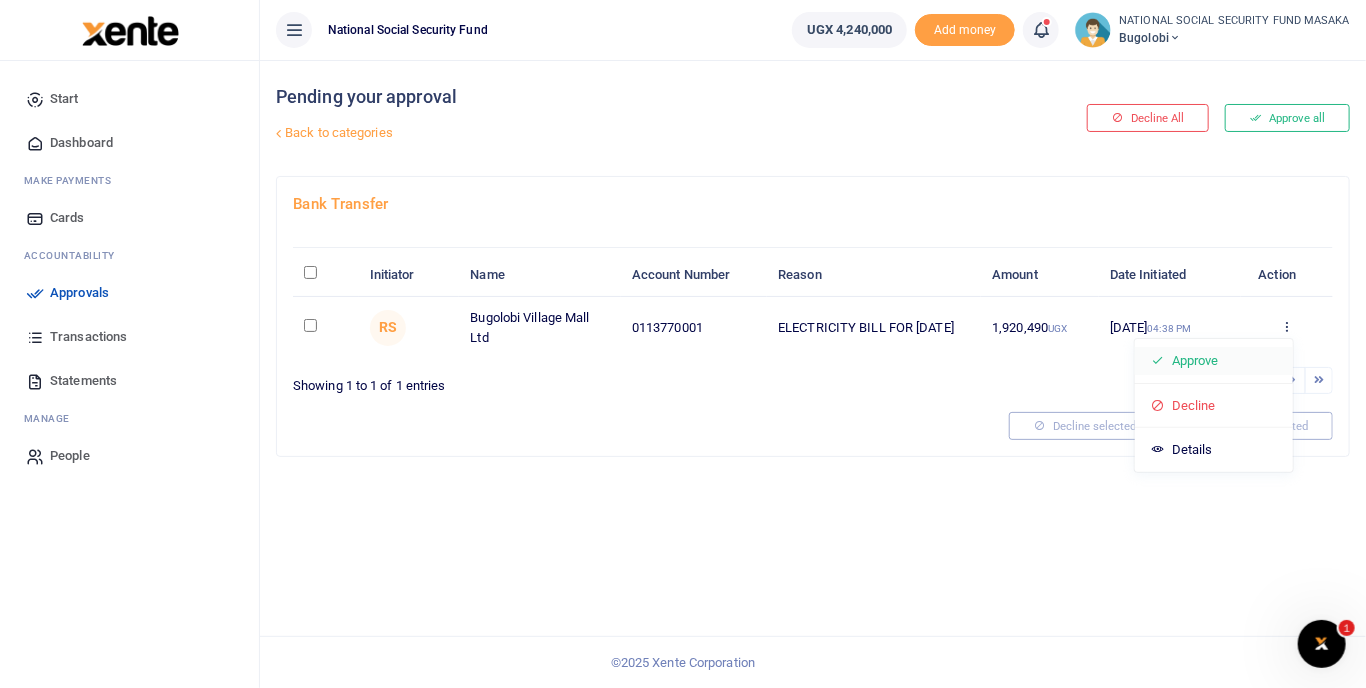 click on "Approve" at bounding box center (1214, 361) 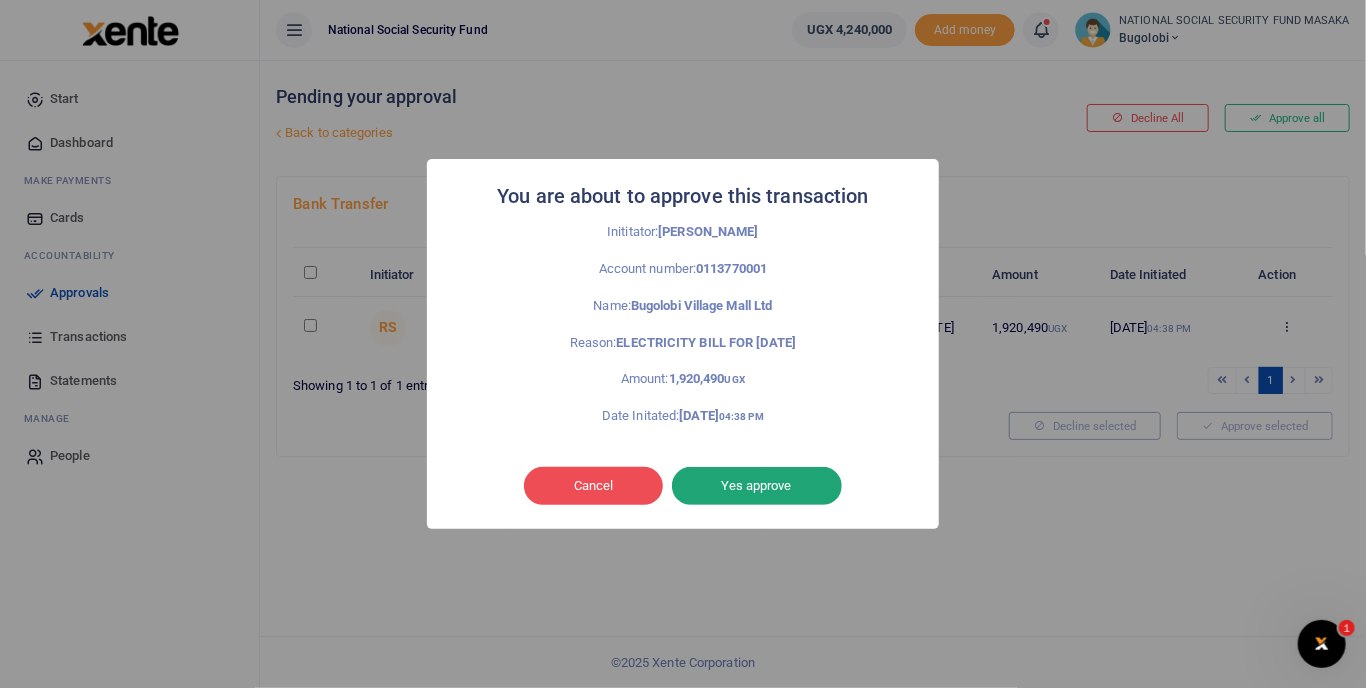 click on "Yes approve" at bounding box center [757, 486] 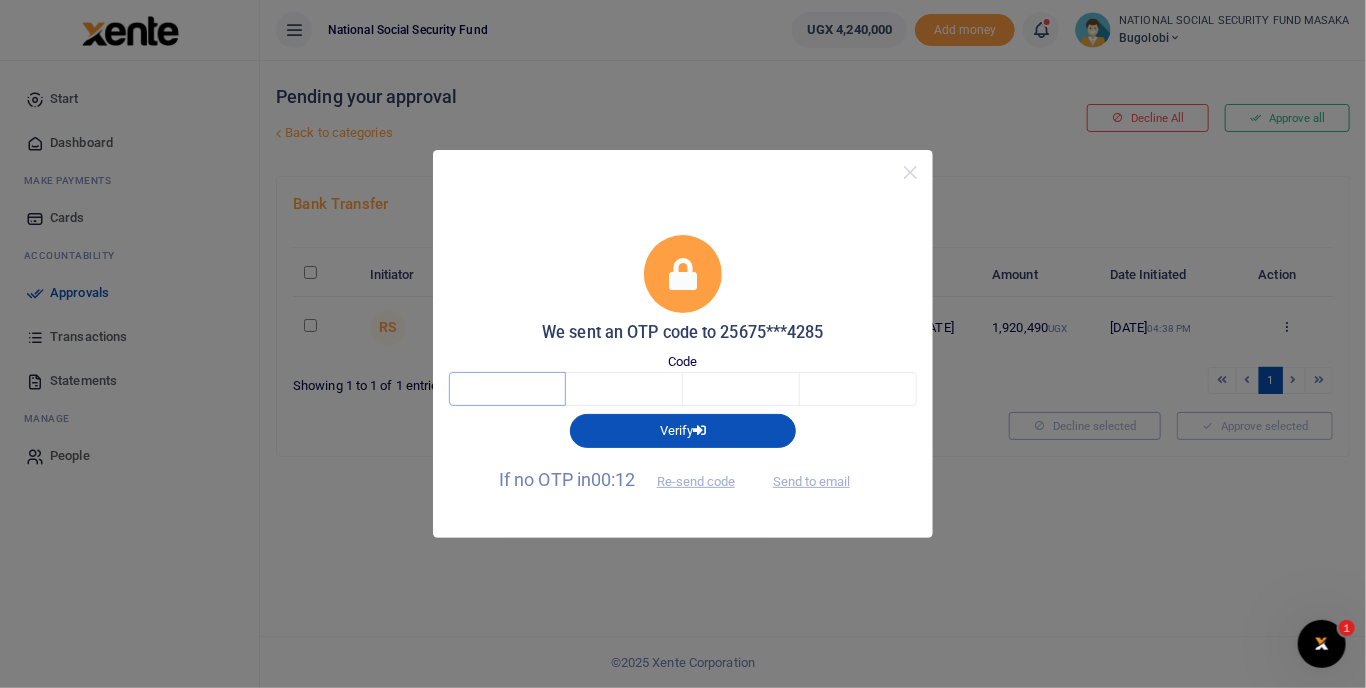 click at bounding box center [507, 389] 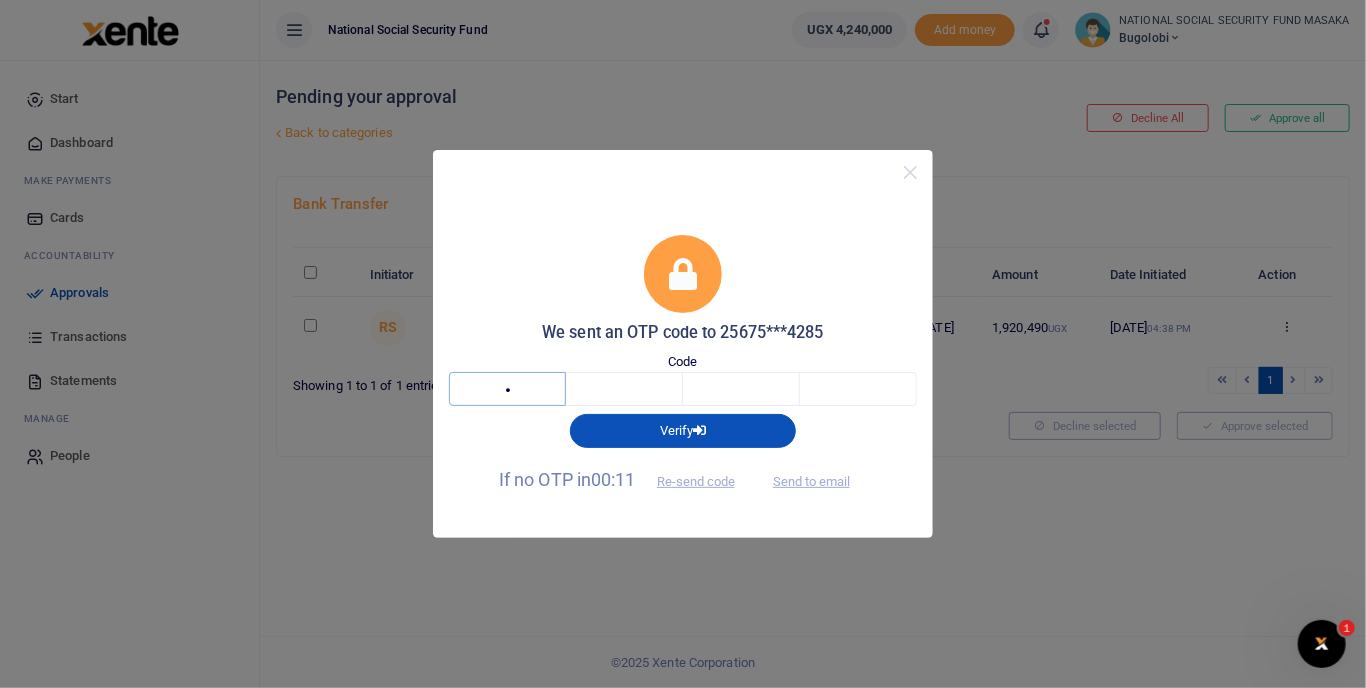 type on "2" 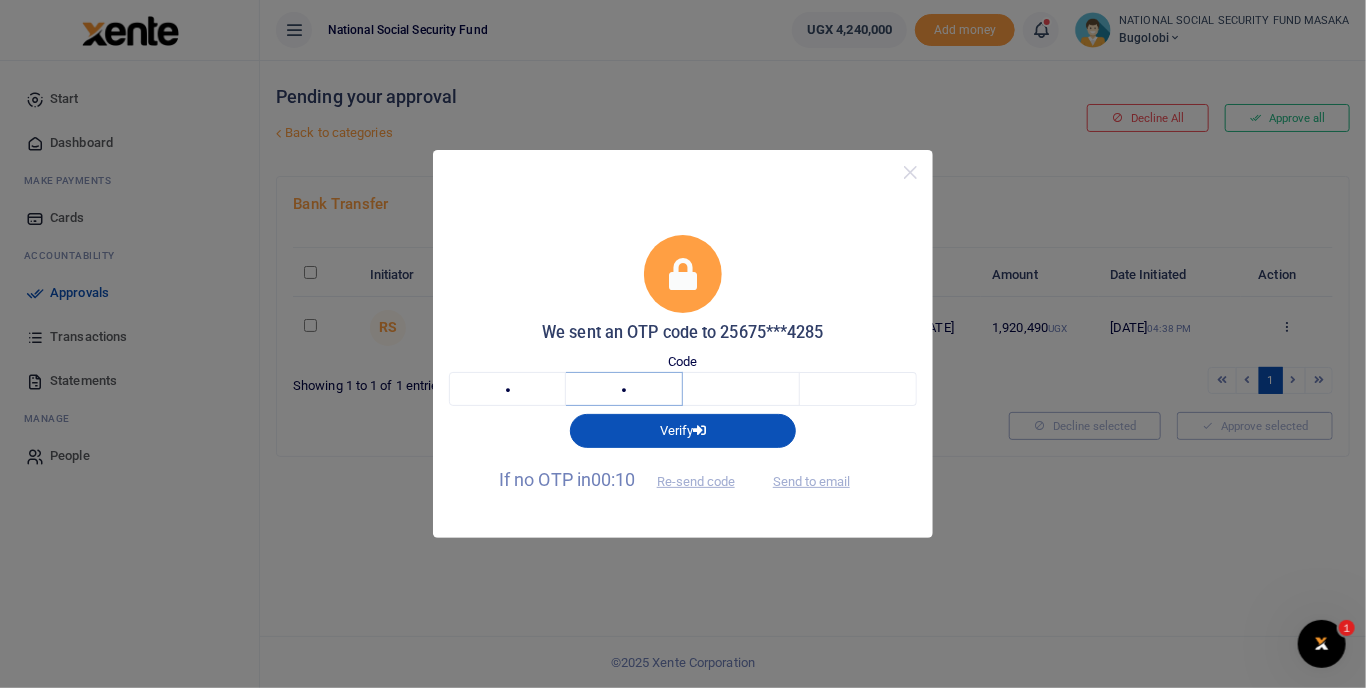 type on "6" 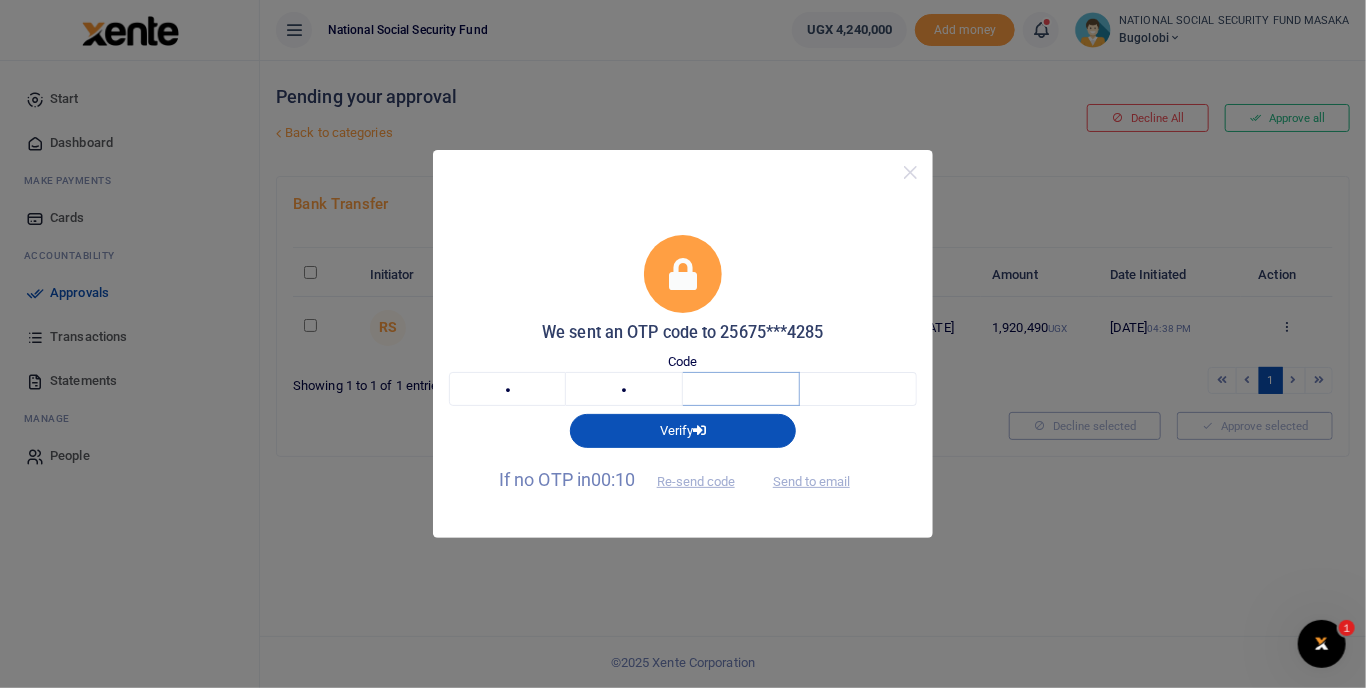 type on "9" 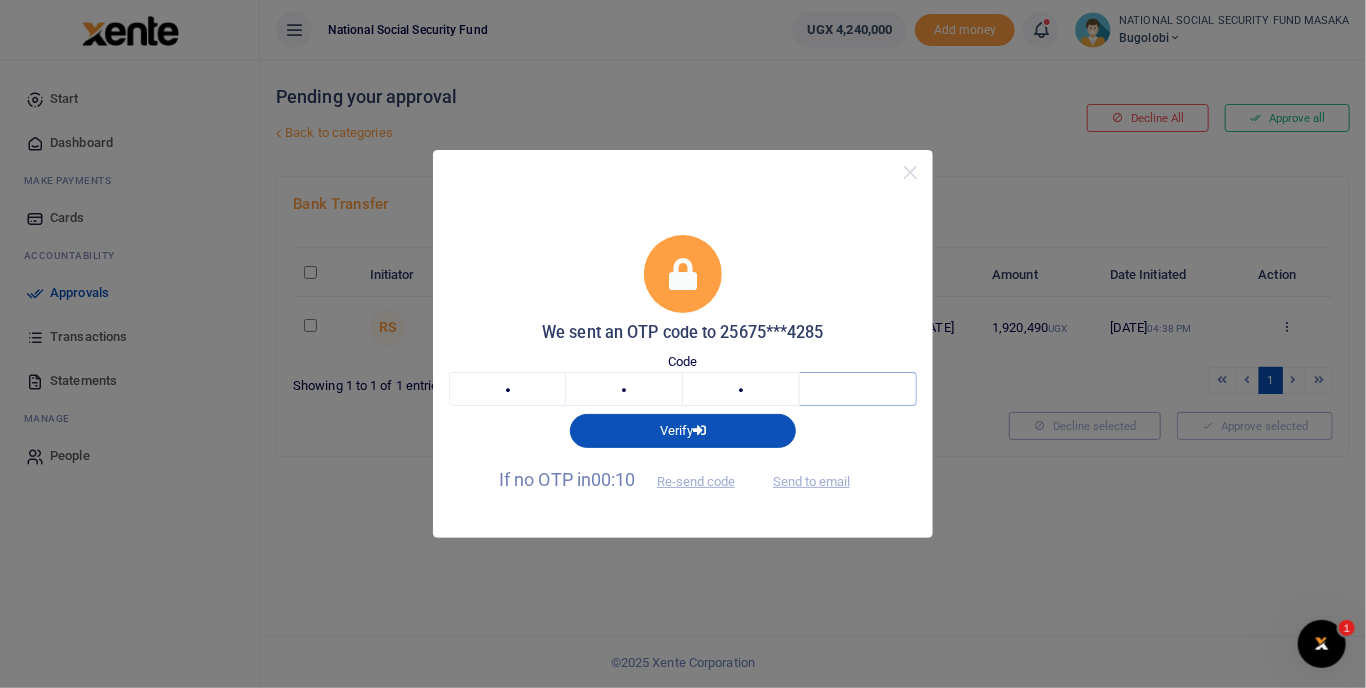 type on "9" 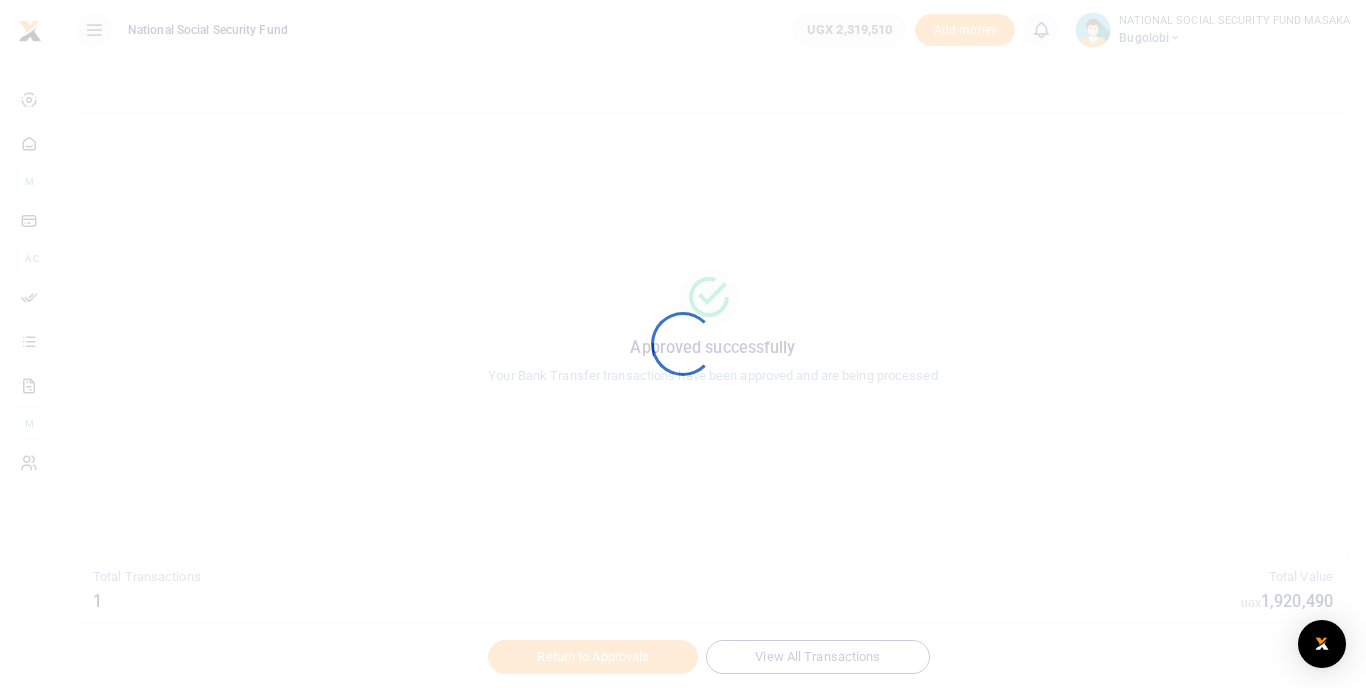 scroll, scrollTop: 0, scrollLeft: 0, axis: both 